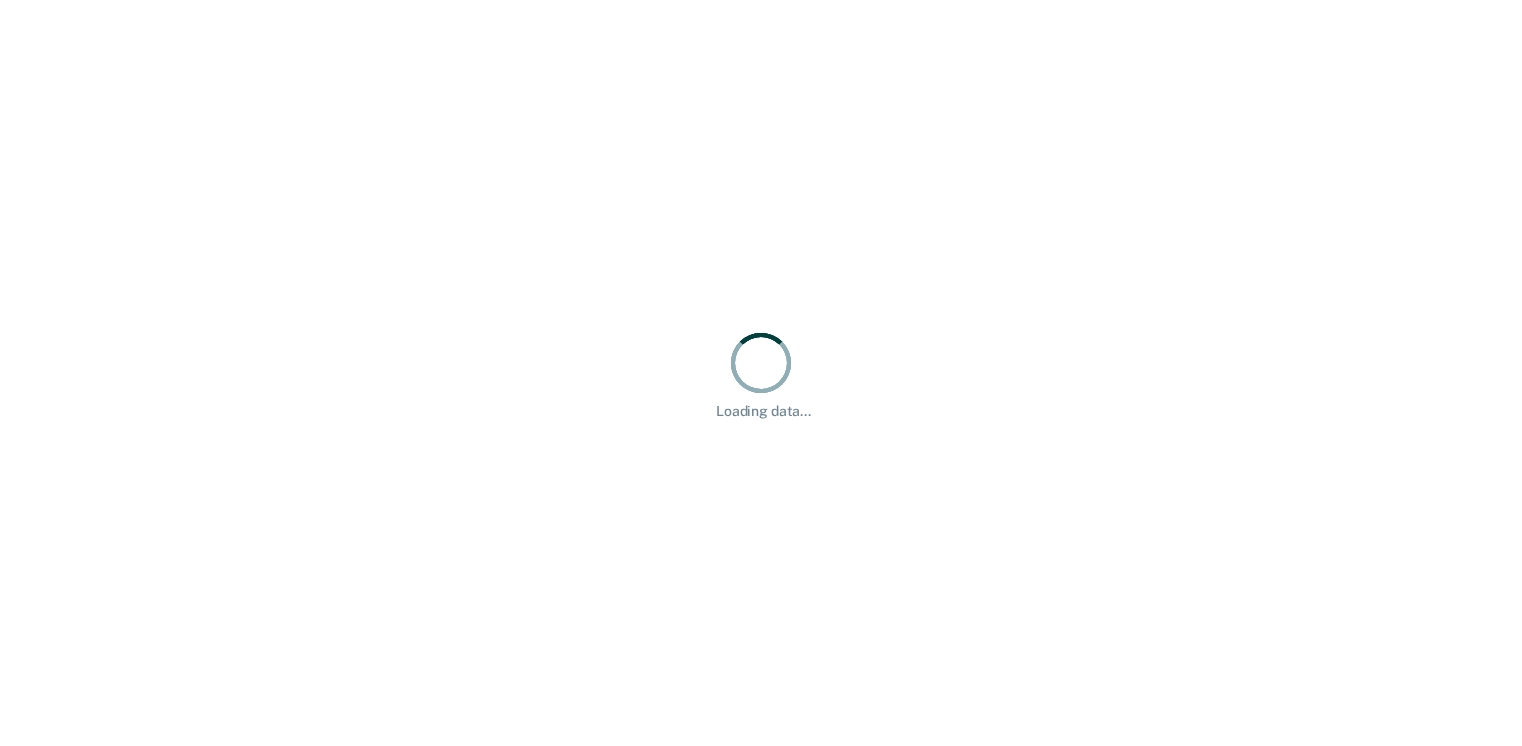 scroll, scrollTop: 0, scrollLeft: 0, axis: both 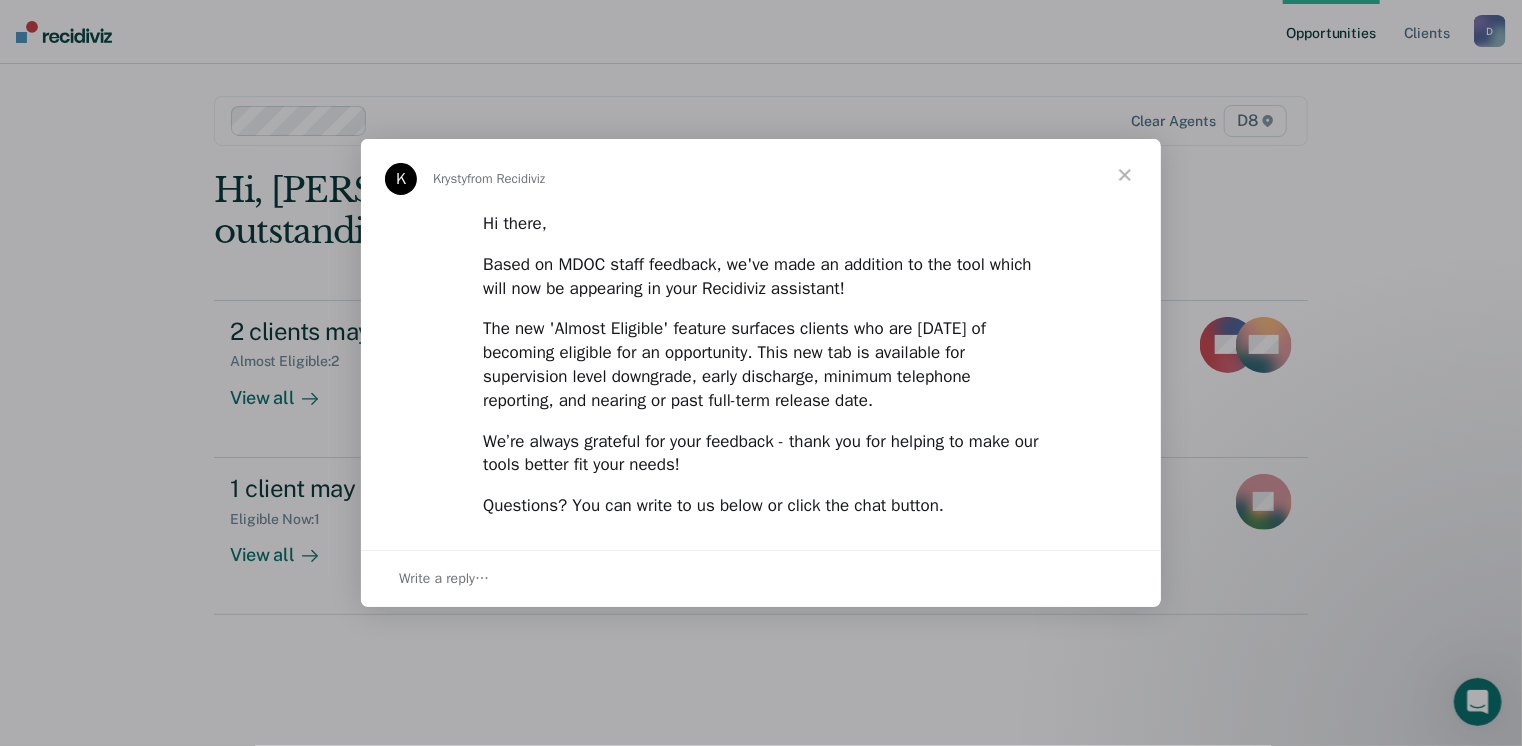 click at bounding box center (1125, 175) 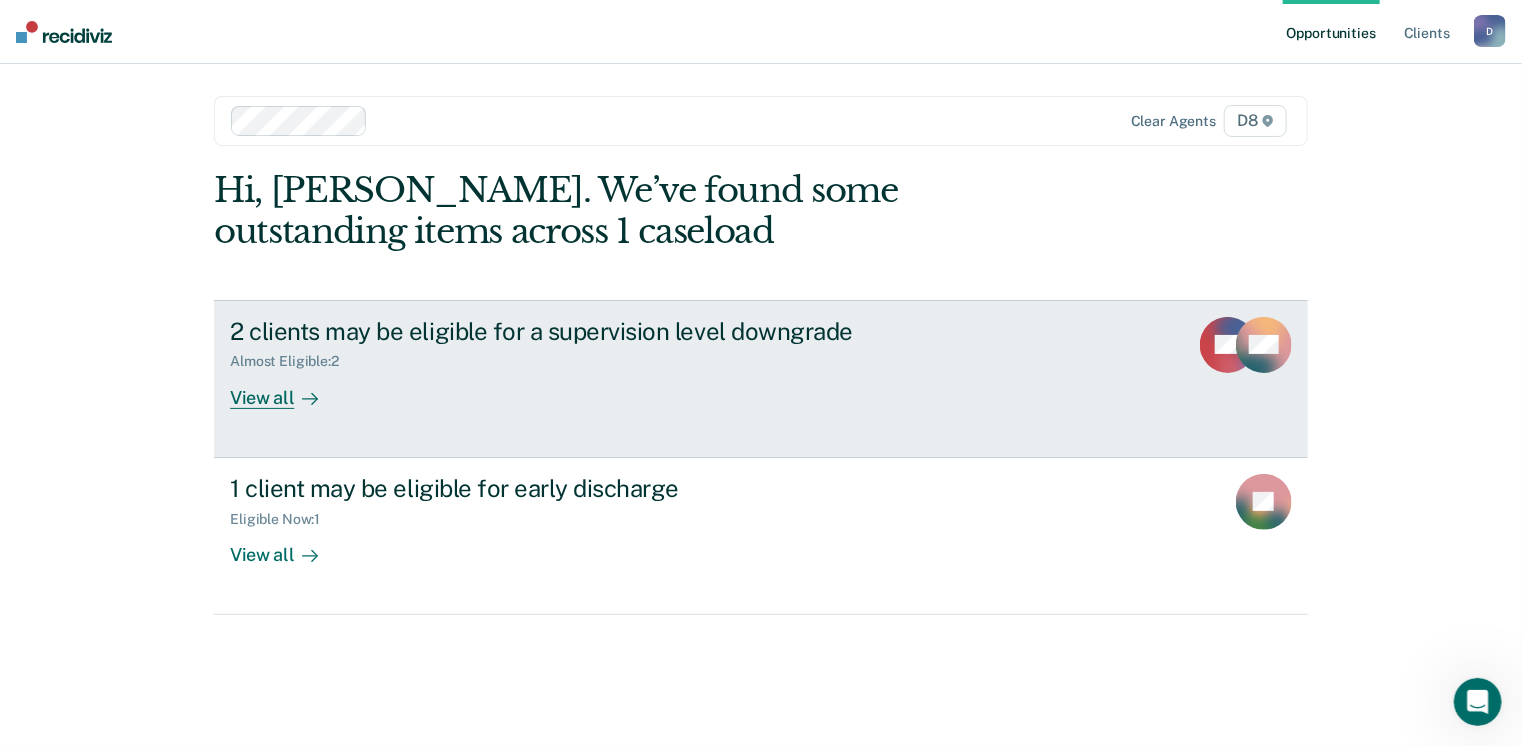 click on "View all" at bounding box center (286, 389) 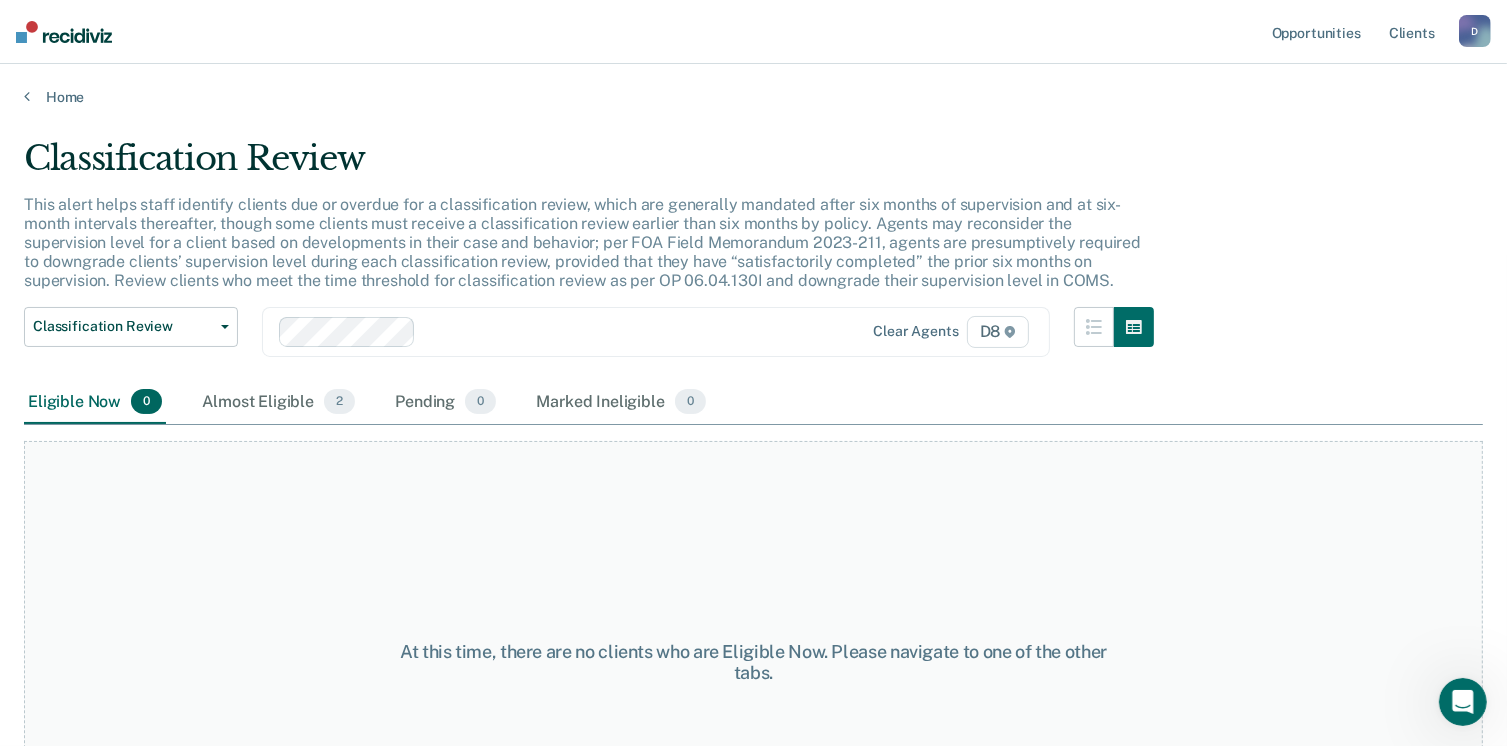click on "Almost Eligible 2" at bounding box center [278, 403] 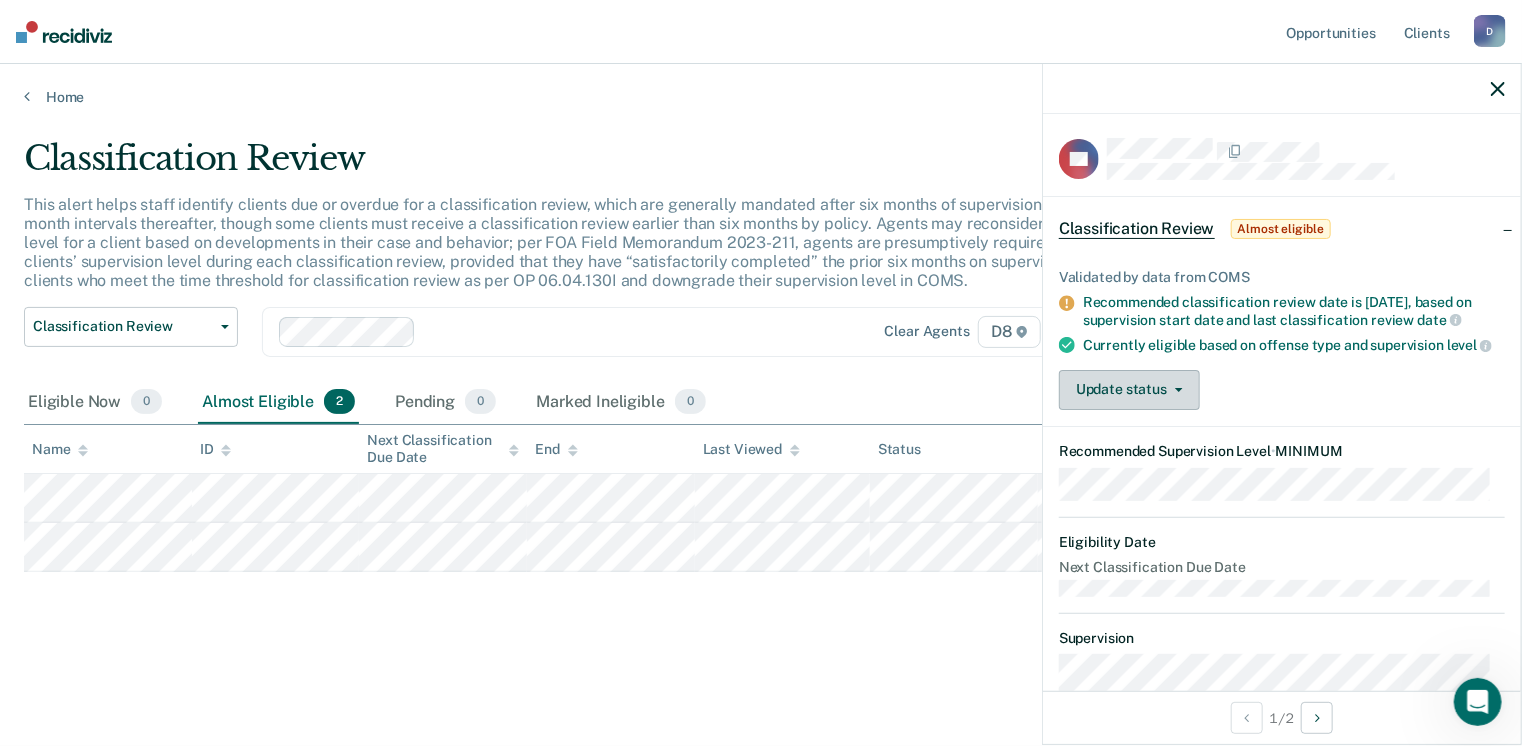 click at bounding box center (1175, 390) 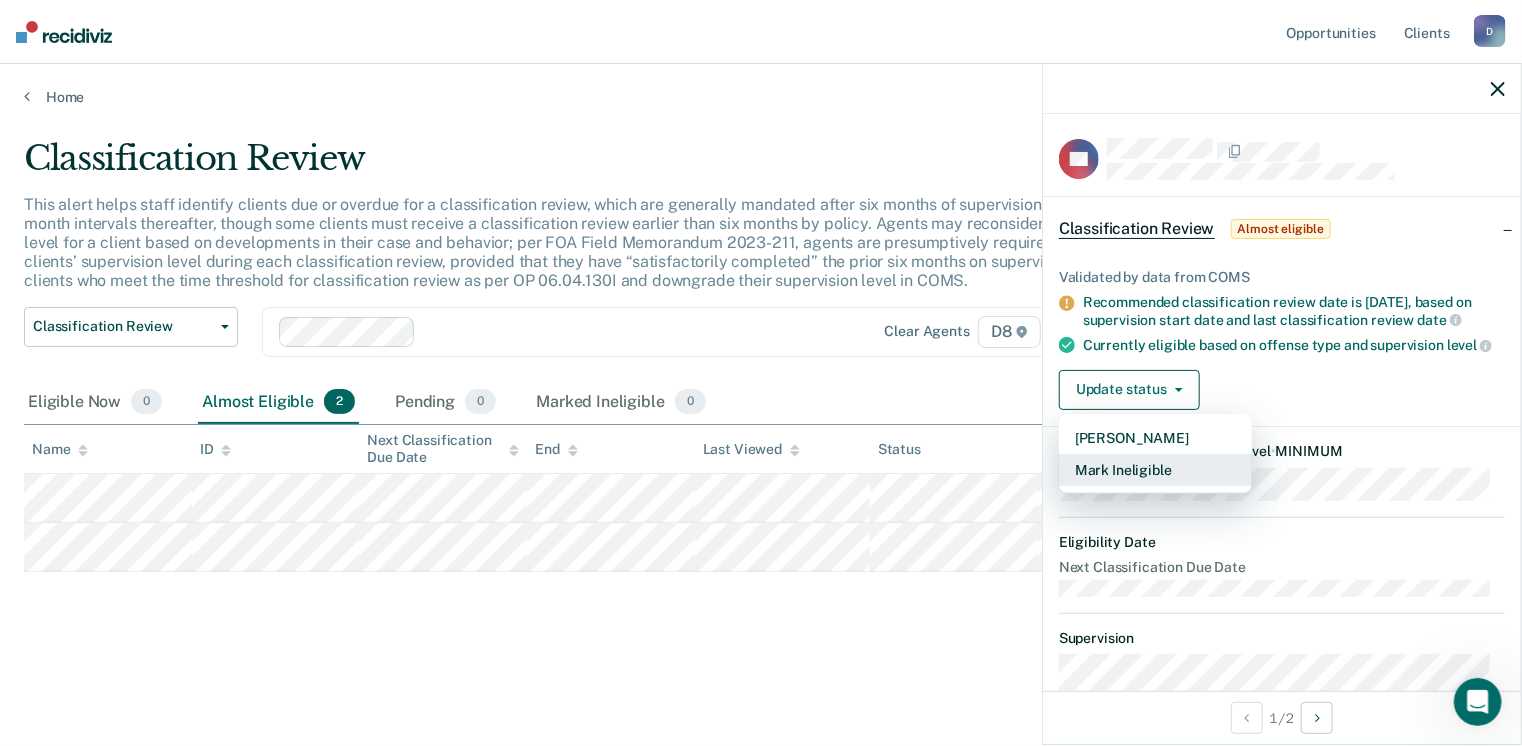 click on "Mark Ineligible" at bounding box center (1155, 470) 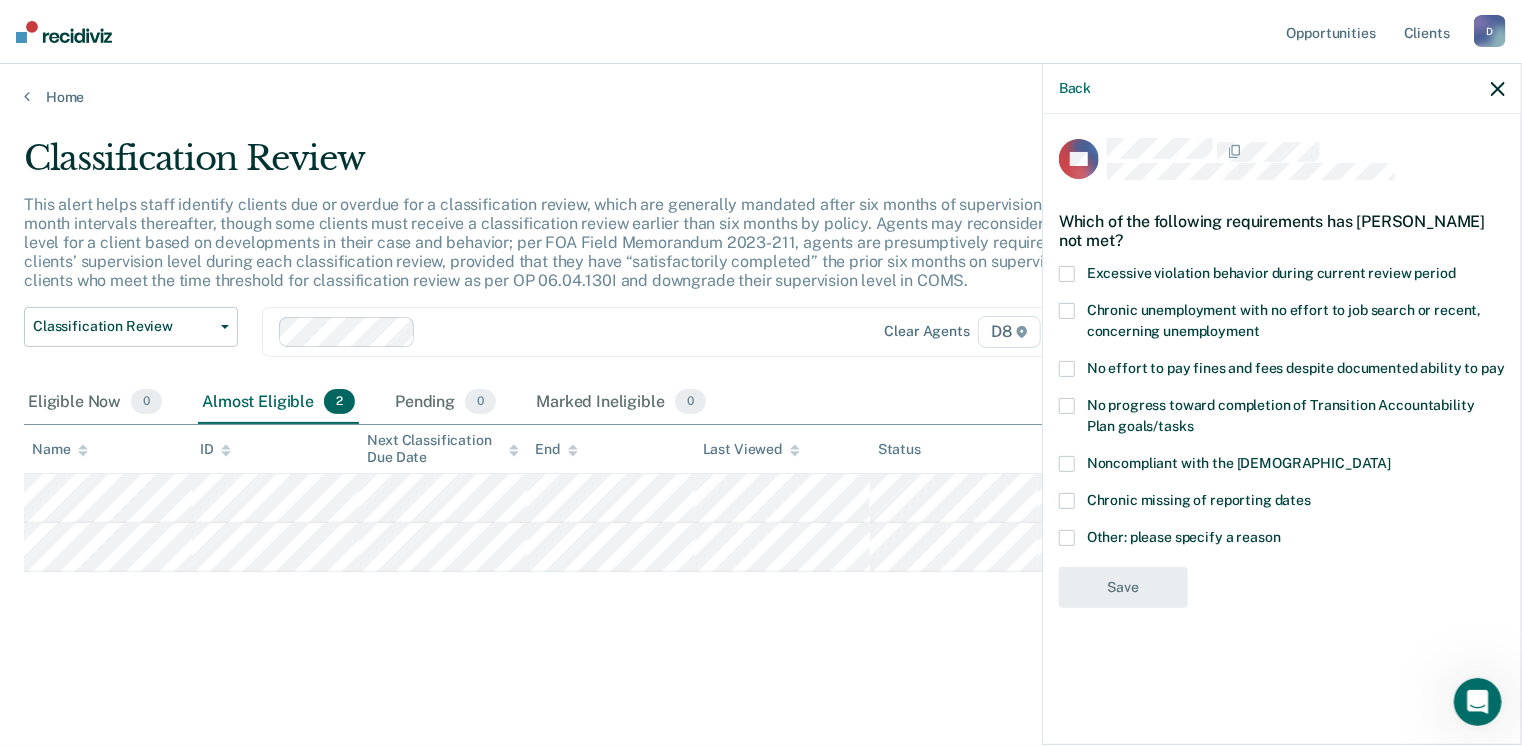 click at bounding box center [1067, 464] 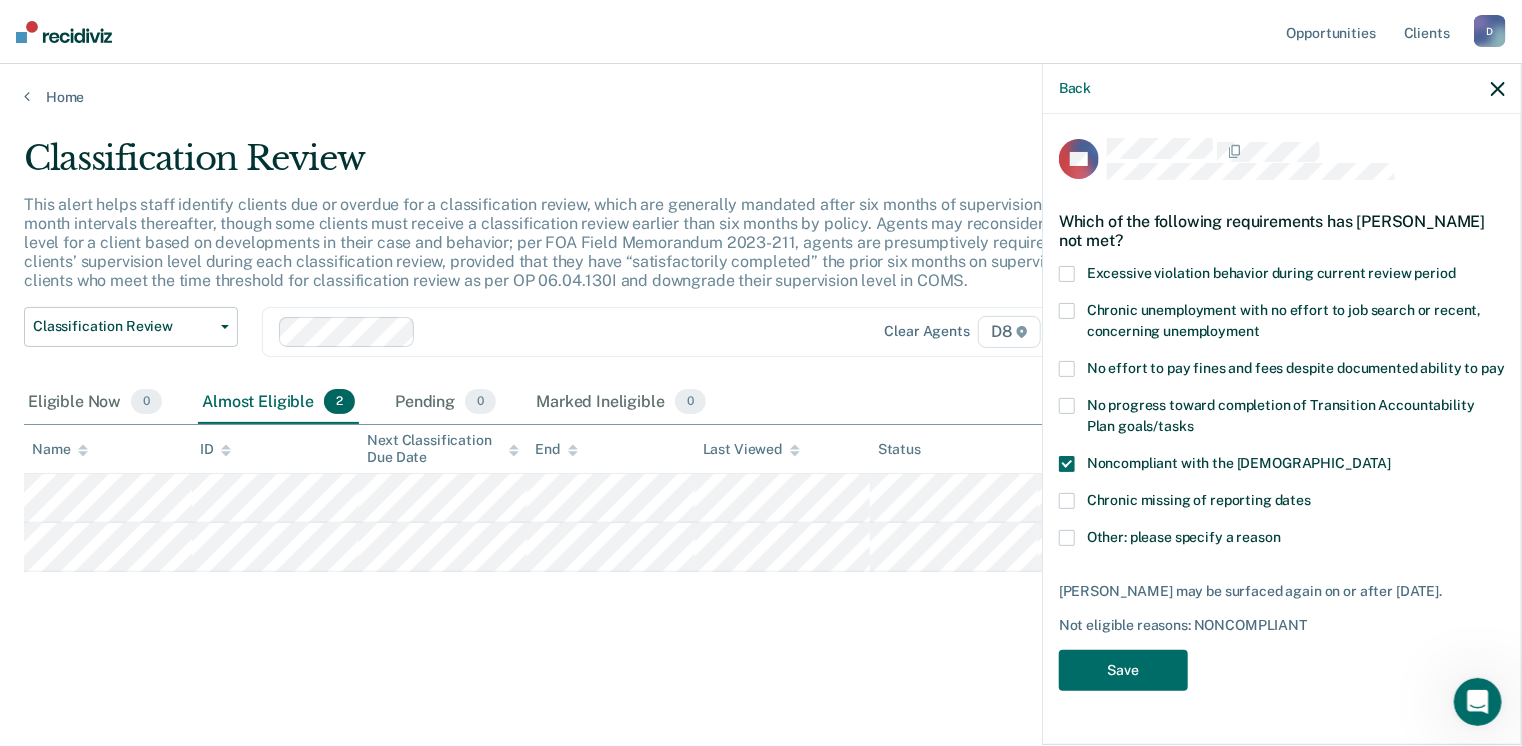 click at bounding box center (1067, 311) 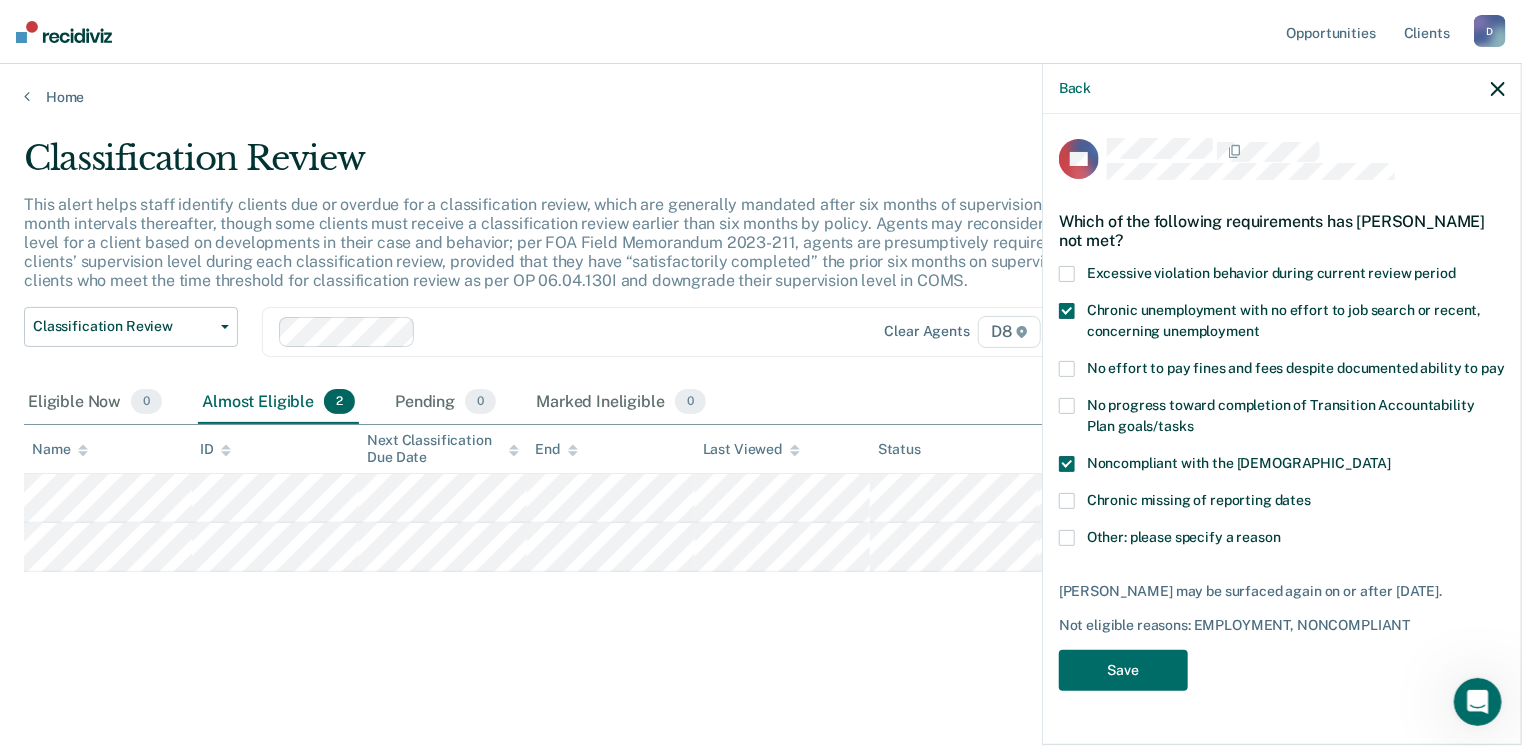 click at bounding box center [1067, 311] 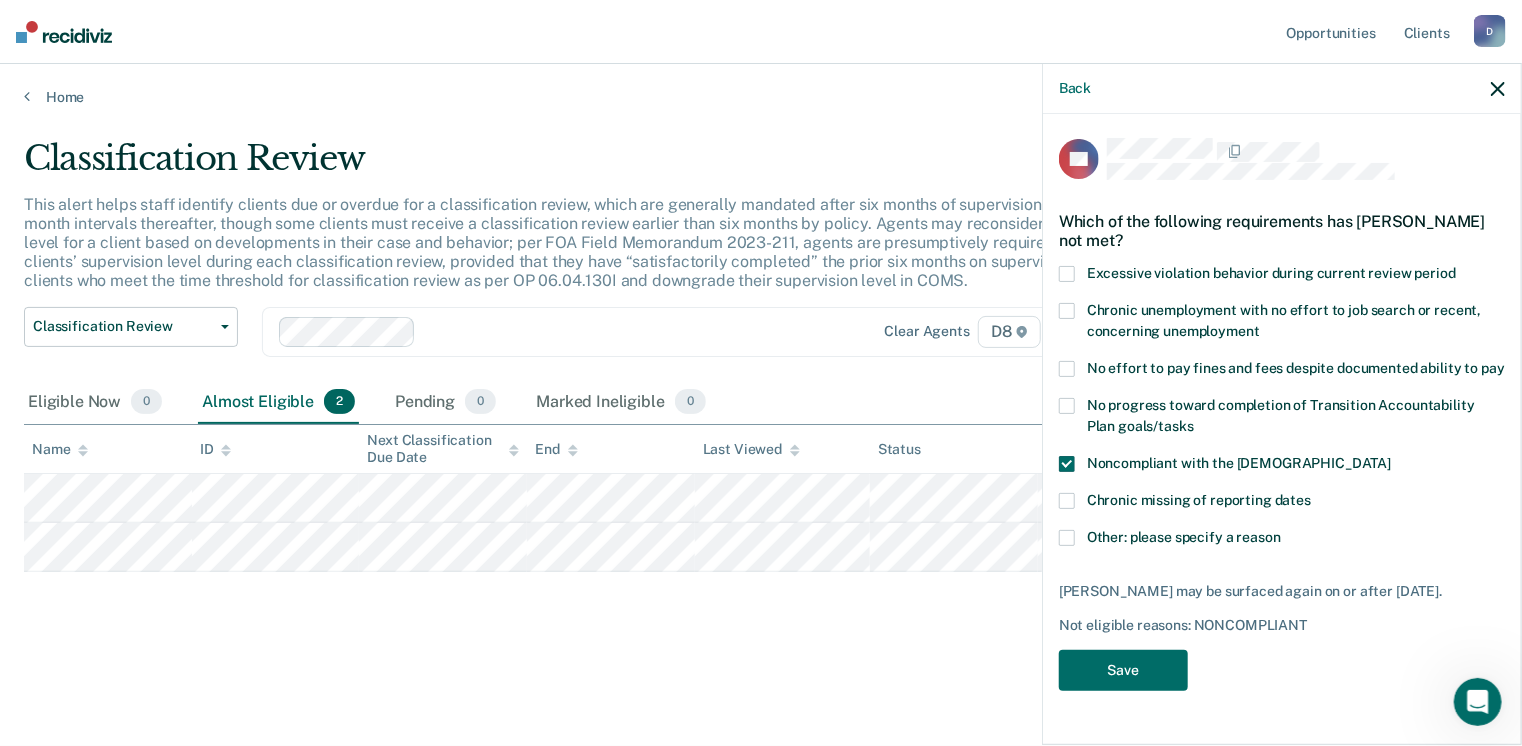 click at bounding box center (1067, 538) 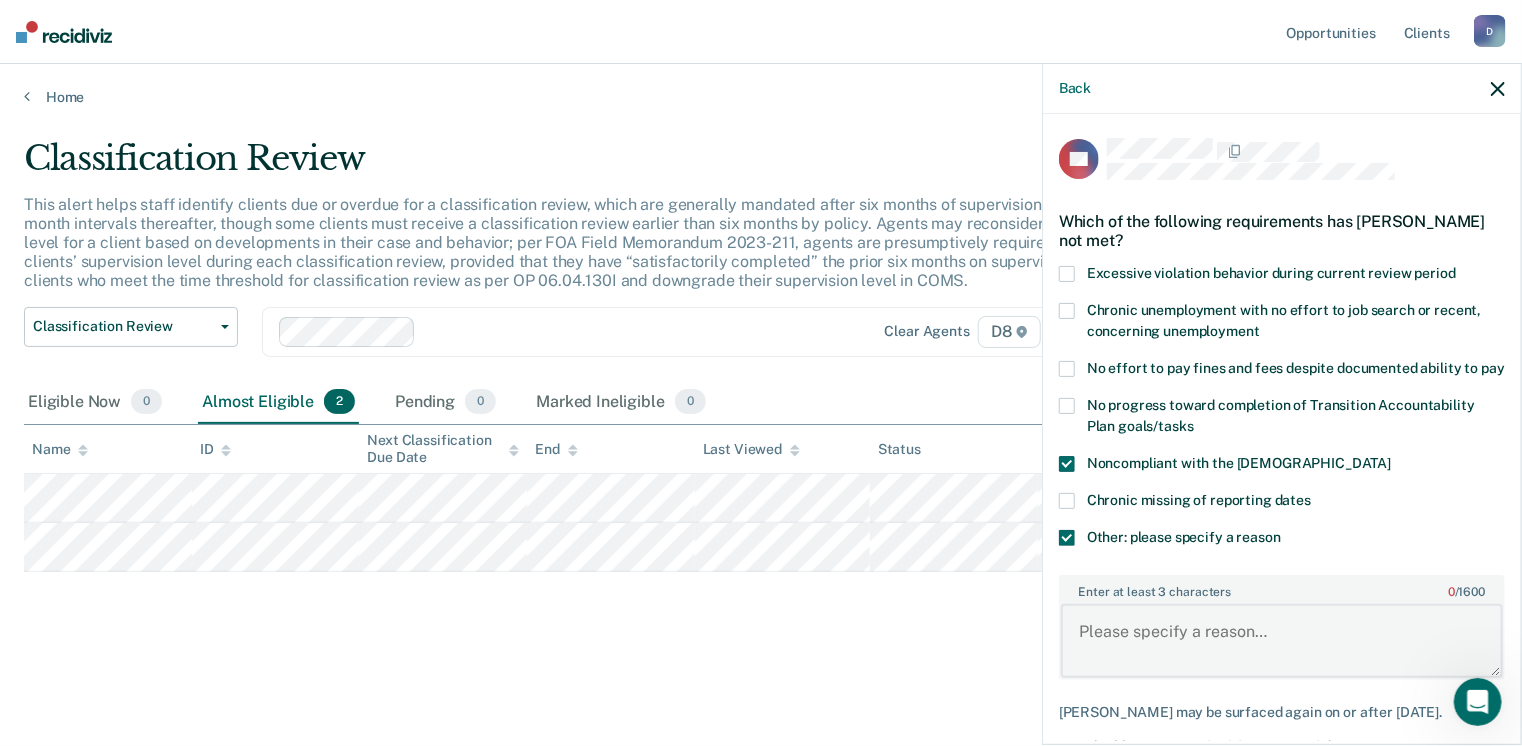 click on "Enter at least 3 characters 0  /  1600" at bounding box center [1282, 641] 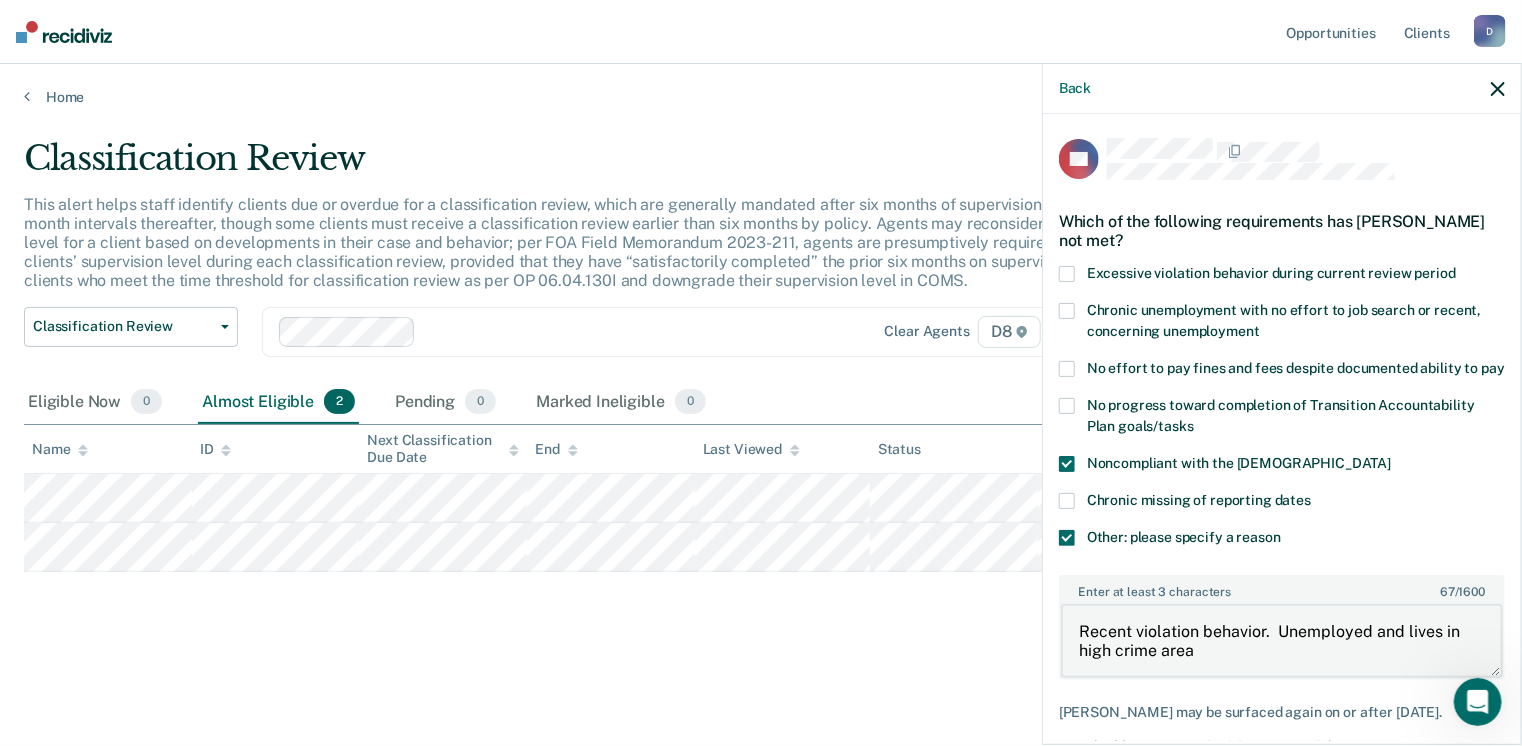 type on "Recent violation behavior.  Unemployed and lives in high crime area" 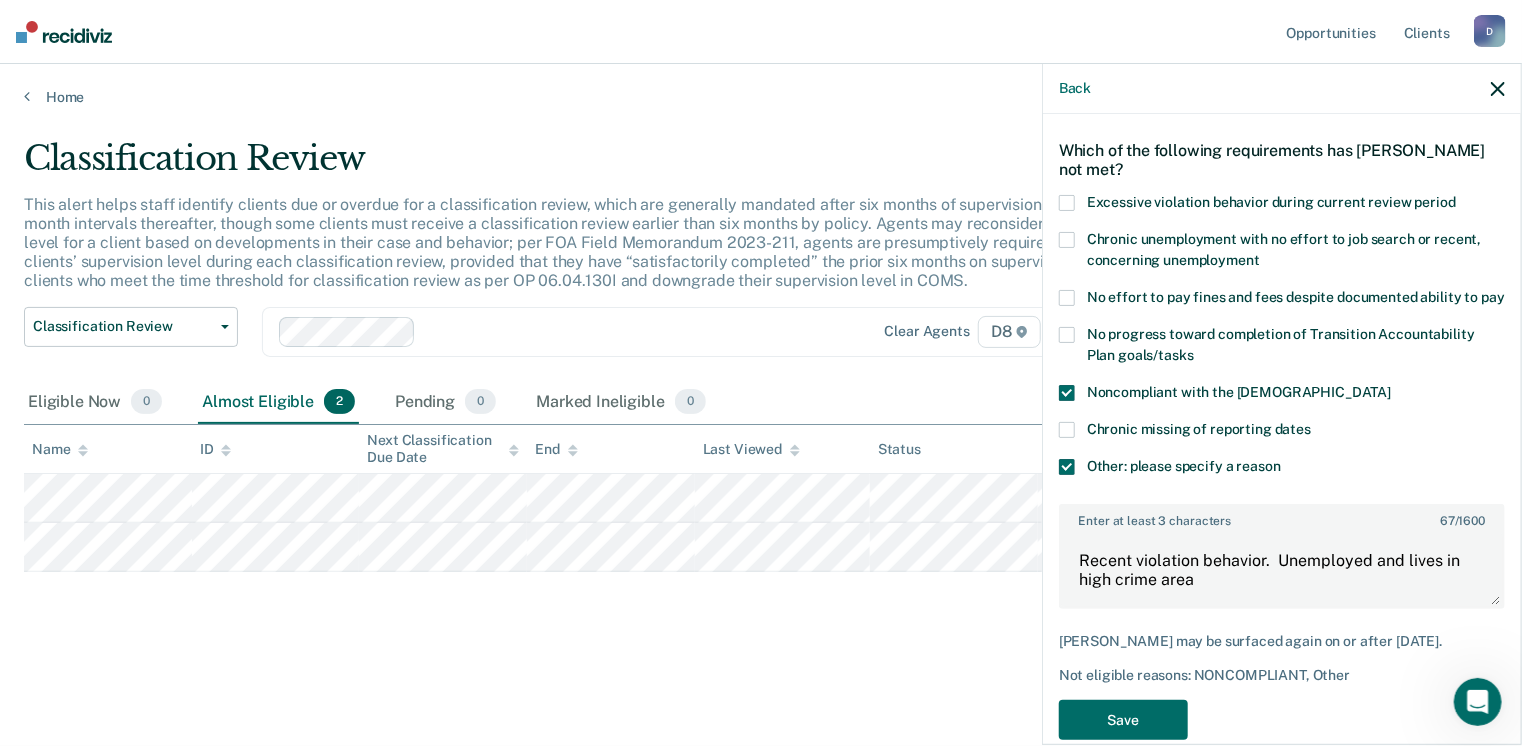 scroll, scrollTop: 123, scrollLeft: 0, axis: vertical 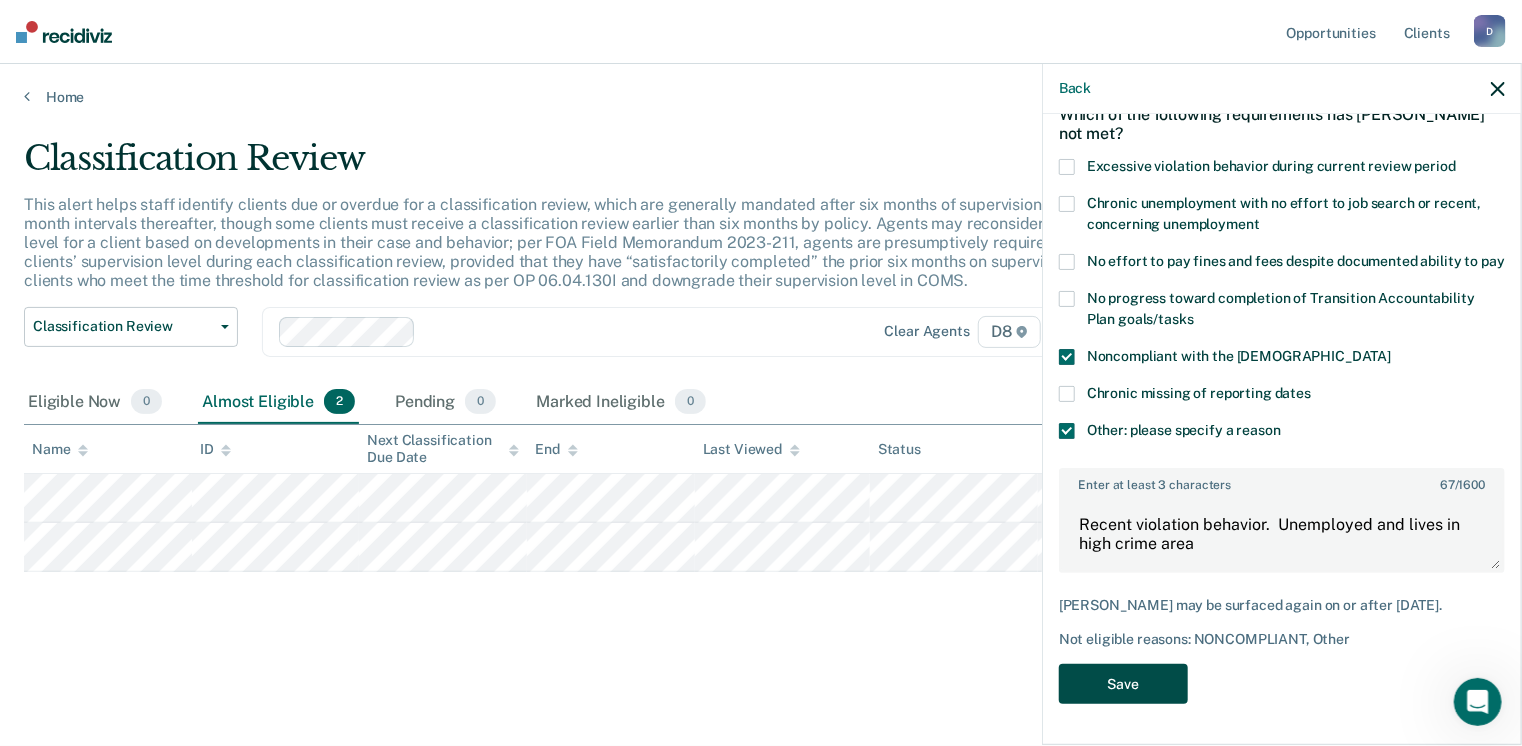 click on "Save" at bounding box center (1123, 684) 